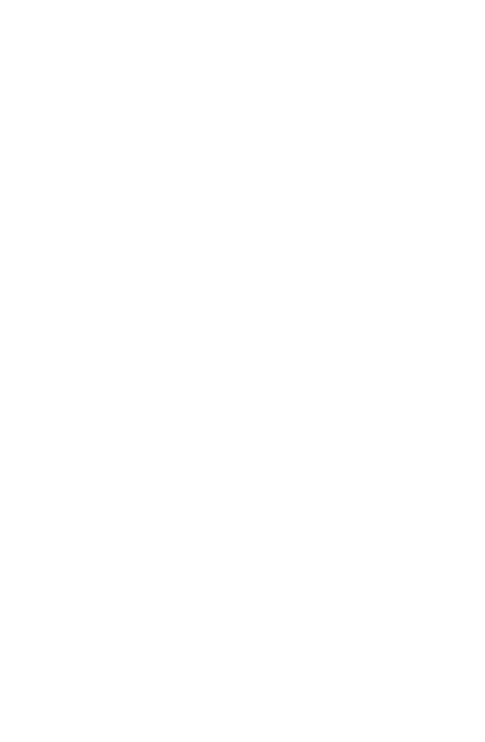 scroll, scrollTop: 0, scrollLeft: 0, axis: both 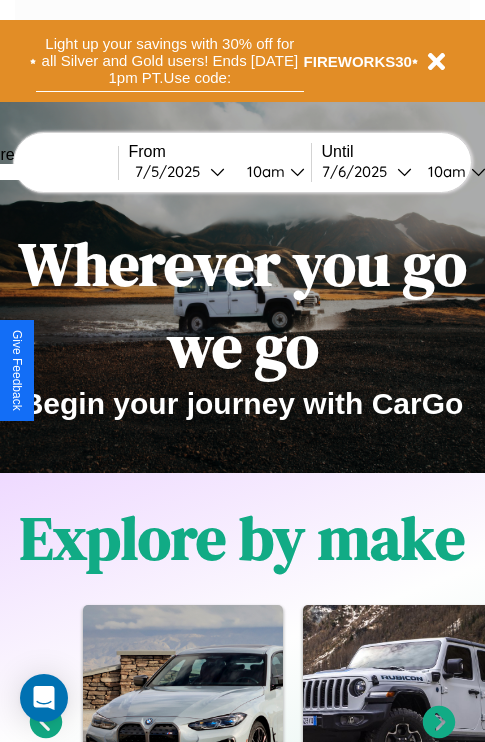 click on "Light up your savings with 30% off for all Silver and Gold users! Ends [DATE] 1pm PT.  Use code:" at bounding box center [170, 61] 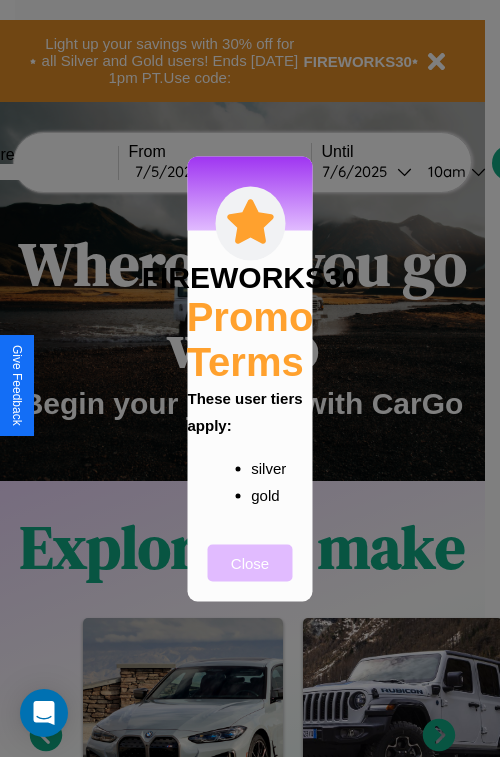 click on "Close" at bounding box center (250, 562) 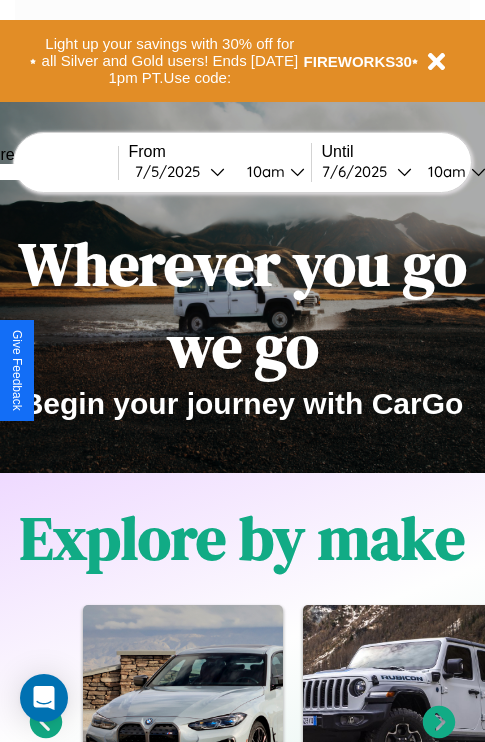 click at bounding box center (43, 172) 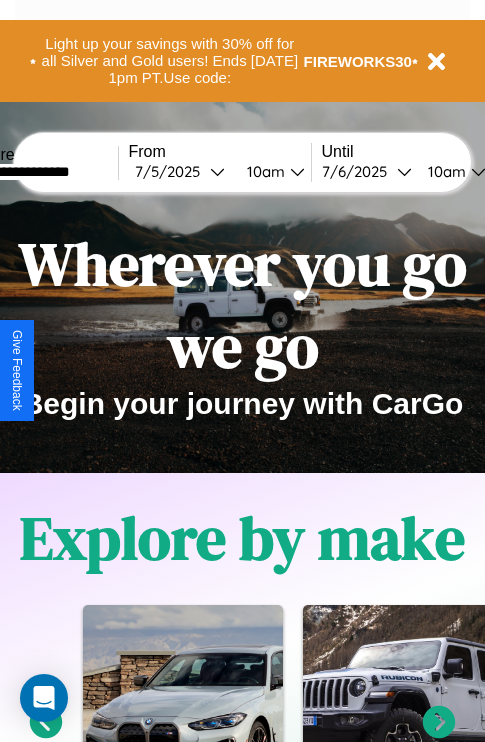 type on "**********" 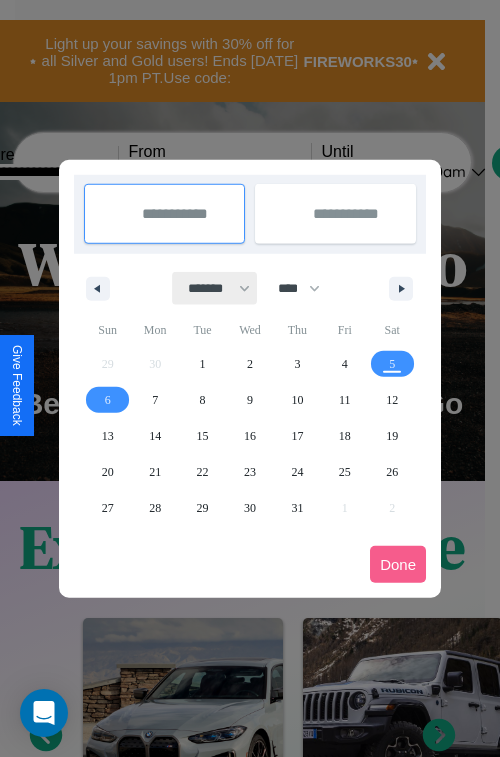 click on "******* ******** ***** ***** *** **** **** ****** ********* ******* ******** ********" at bounding box center [215, 288] 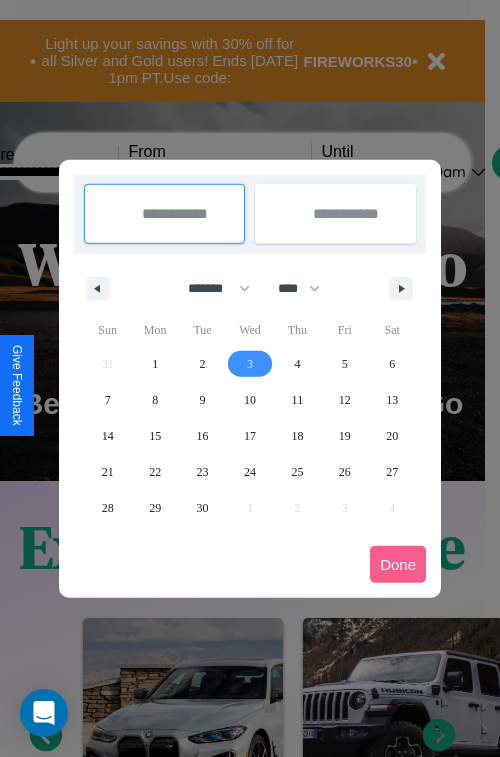 click on "3" at bounding box center [250, 364] 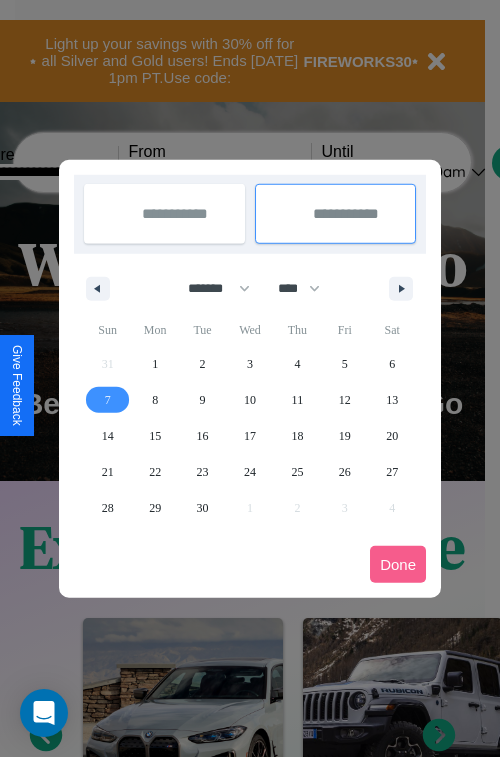 click on "7" at bounding box center [108, 400] 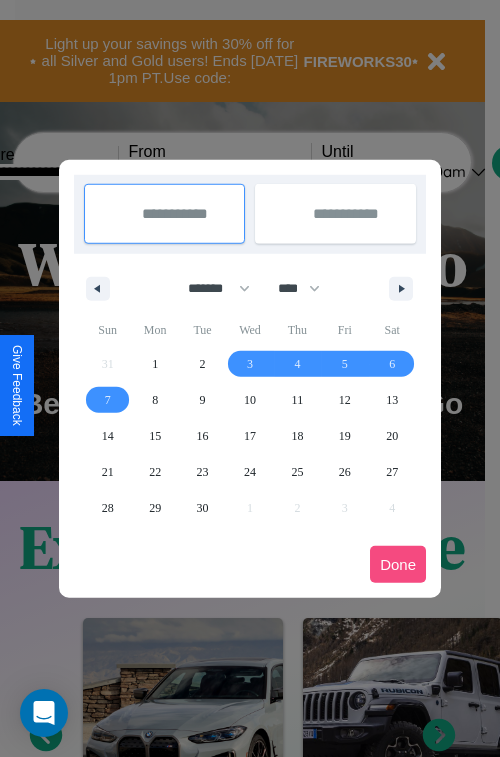 click on "Done" at bounding box center [398, 564] 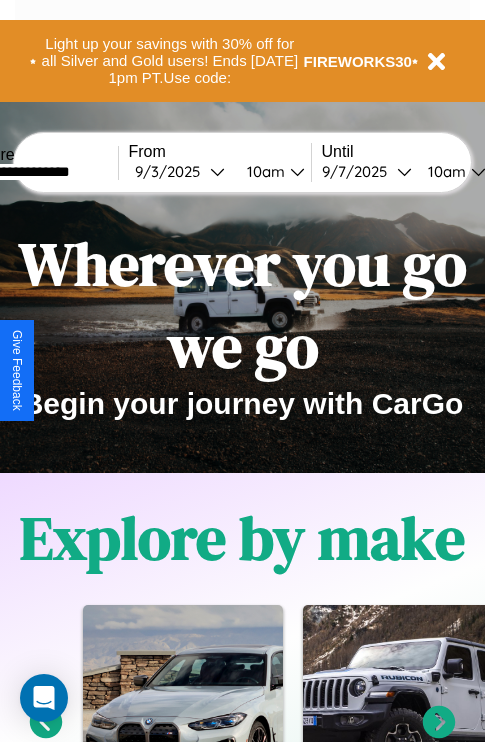 scroll, scrollTop: 0, scrollLeft: 68, axis: horizontal 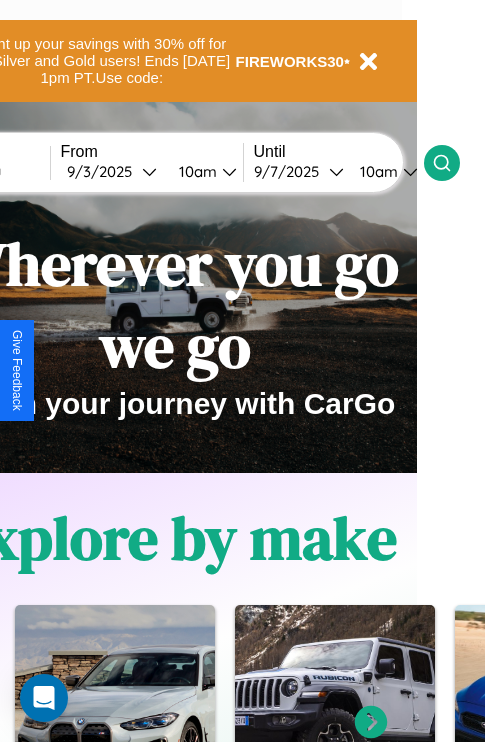 click 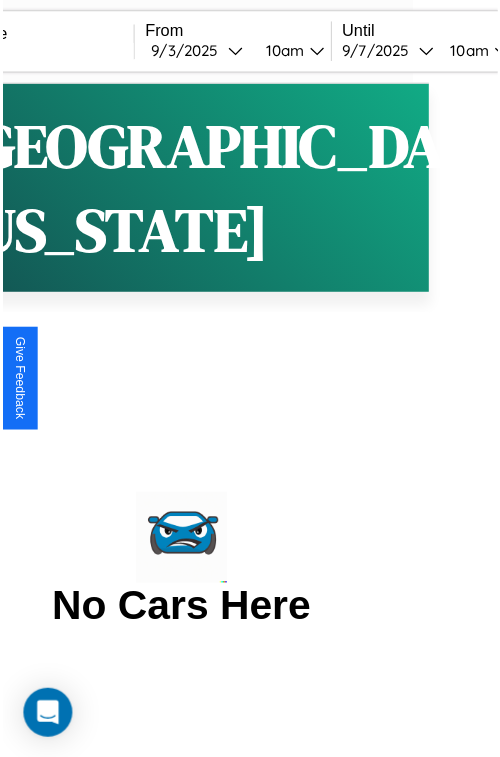 scroll, scrollTop: 0, scrollLeft: 0, axis: both 